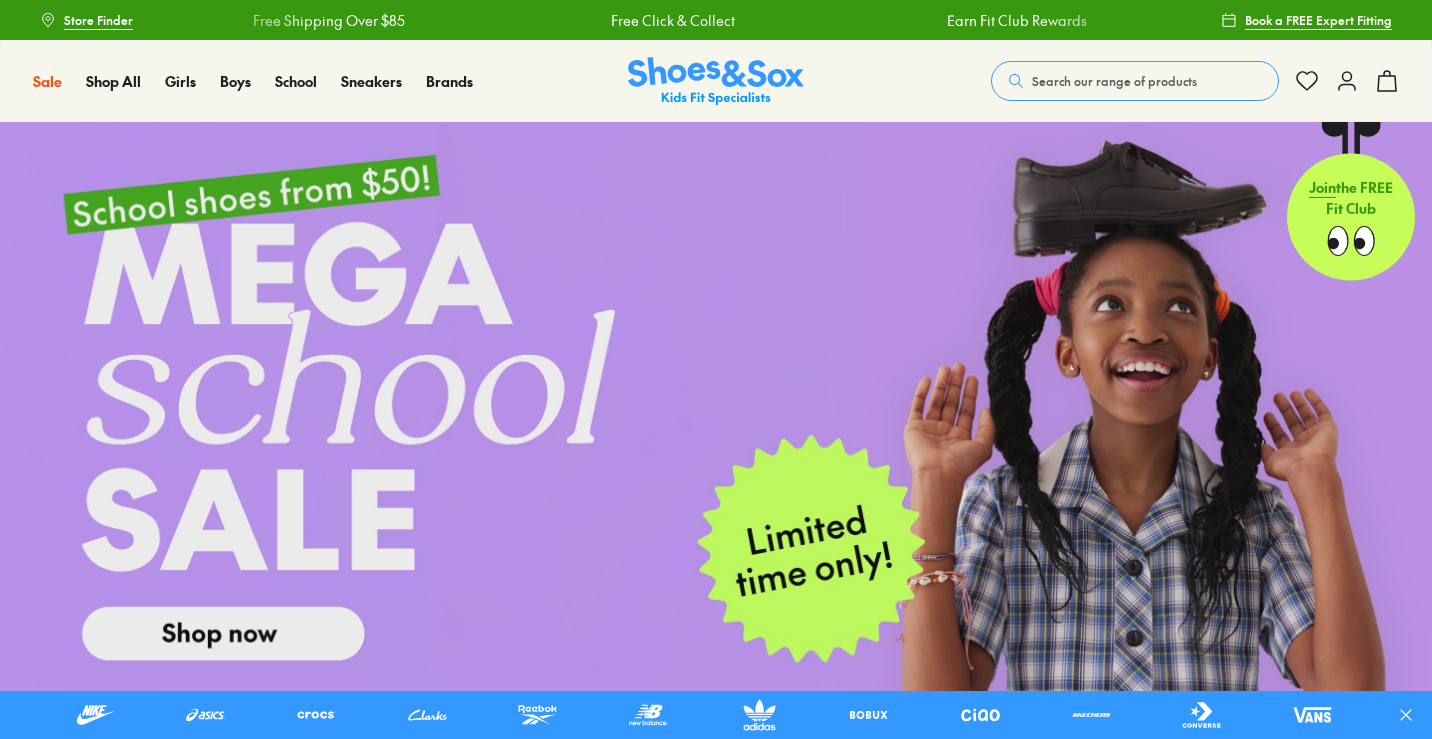 click on "Search our range of products" at bounding box center (1114, 81) 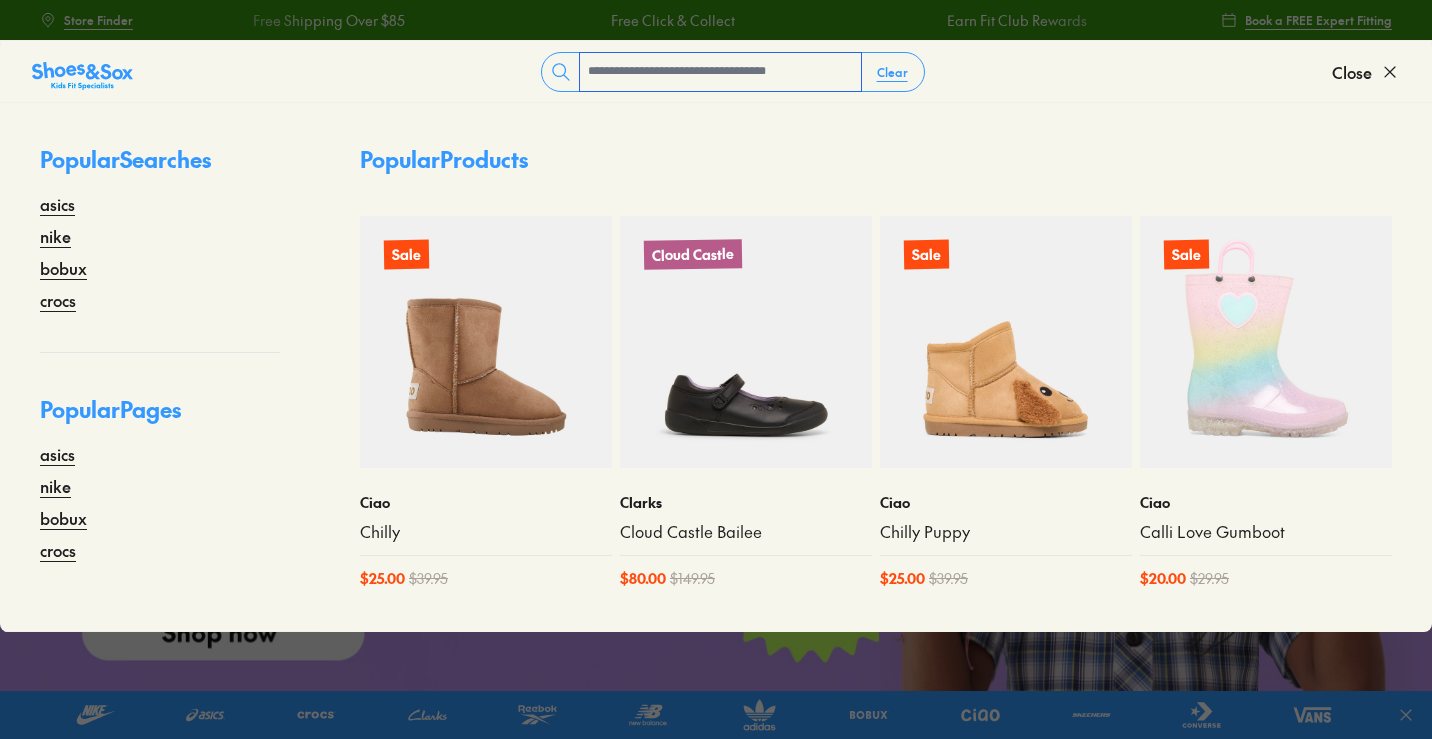 scroll, scrollTop: 0, scrollLeft: 0, axis: both 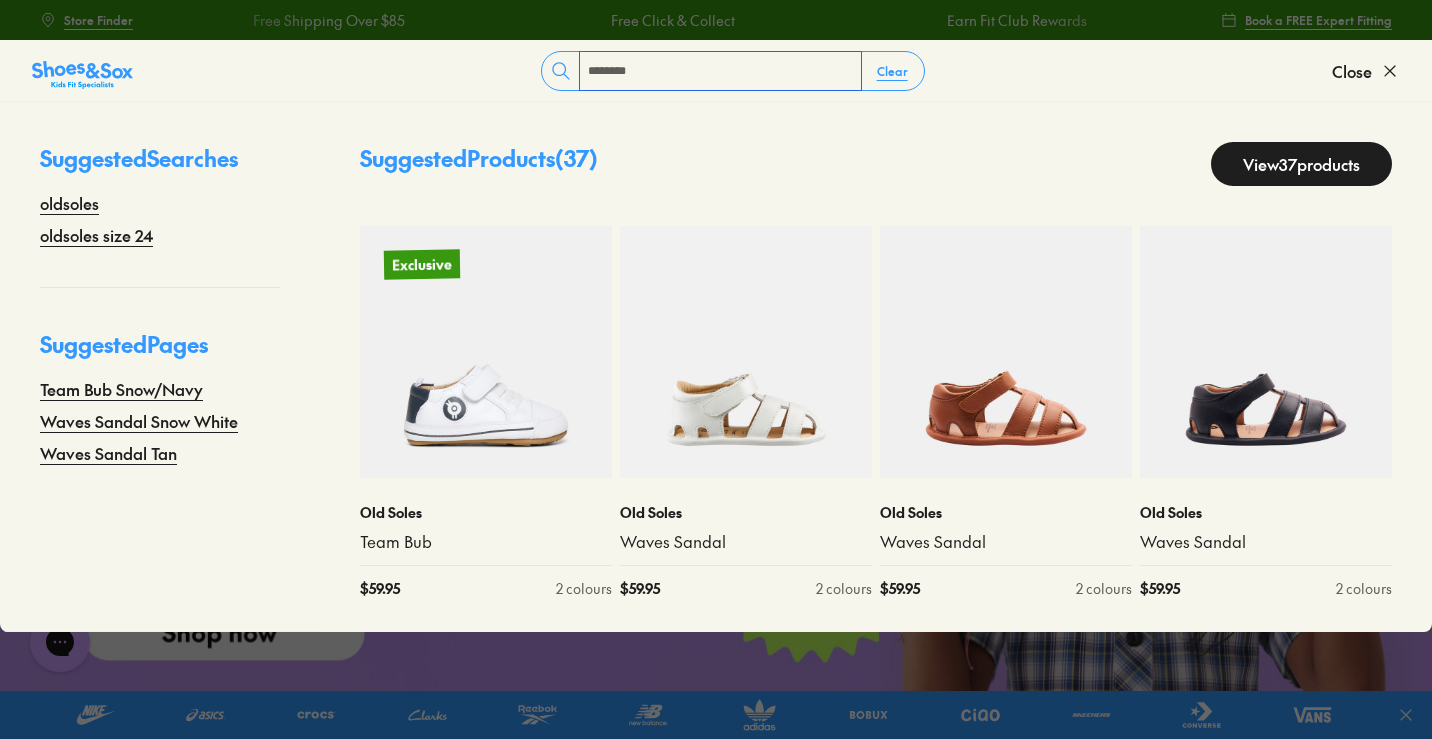 type on "********" 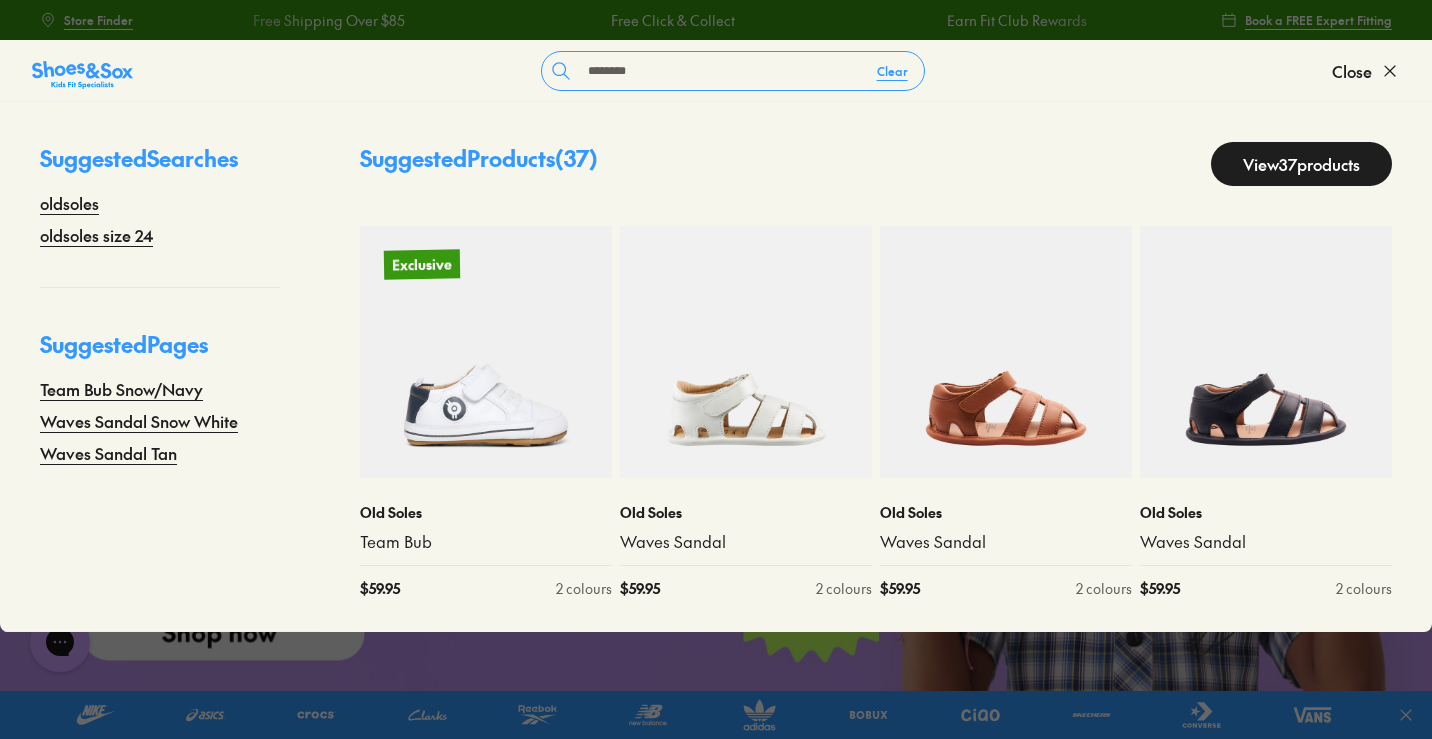 click on "View  37  products" at bounding box center (1301, 164) 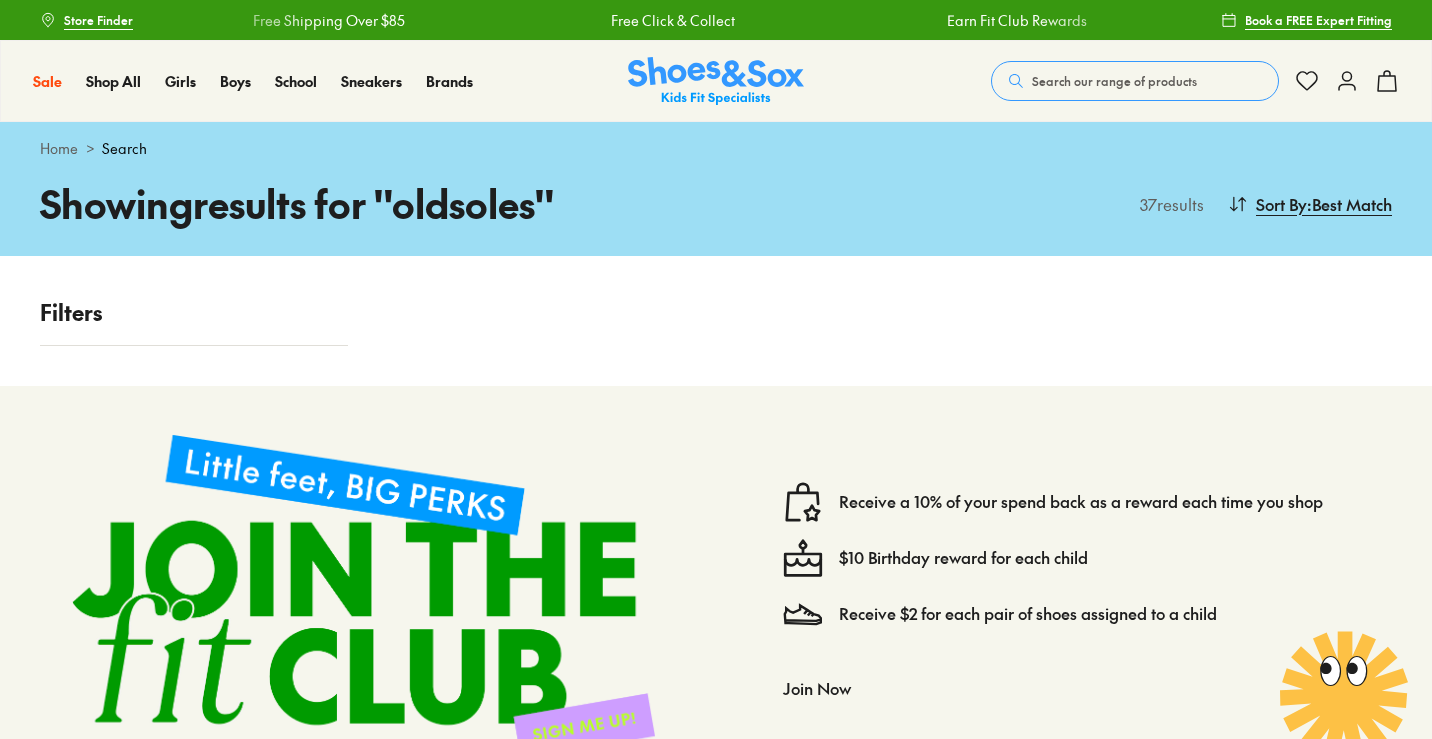 scroll, scrollTop: 0, scrollLeft: 0, axis: both 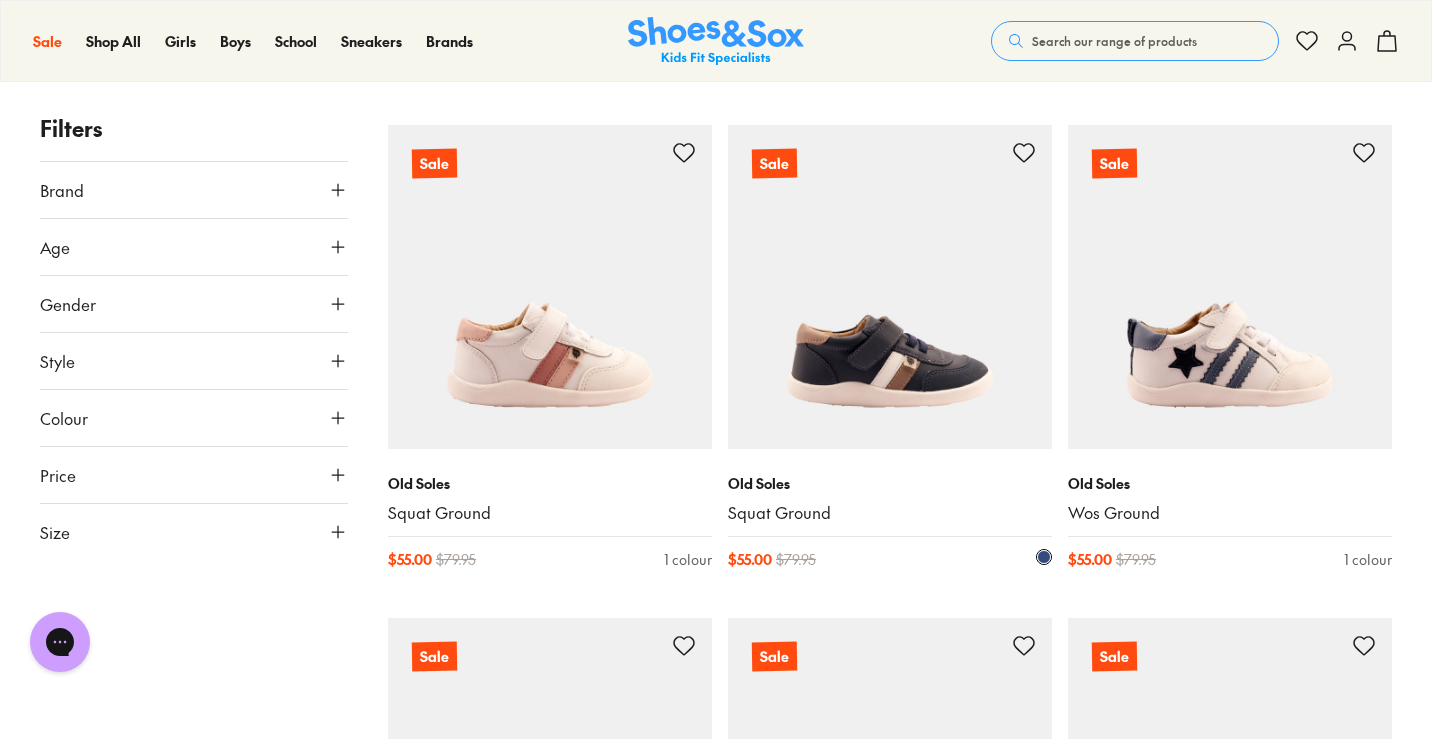click at bounding box center (890, 287) 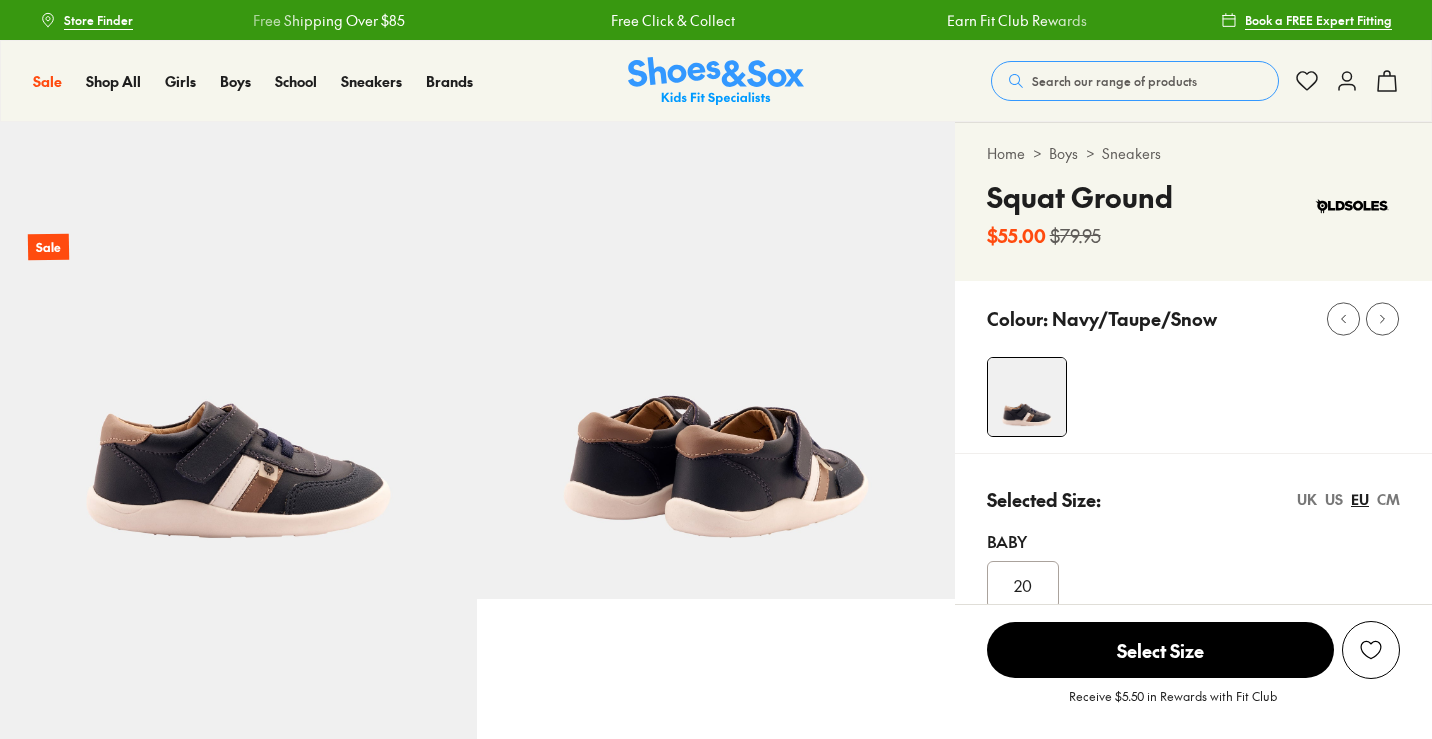scroll, scrollTop: 0, scrollLeft: 0, axis: both 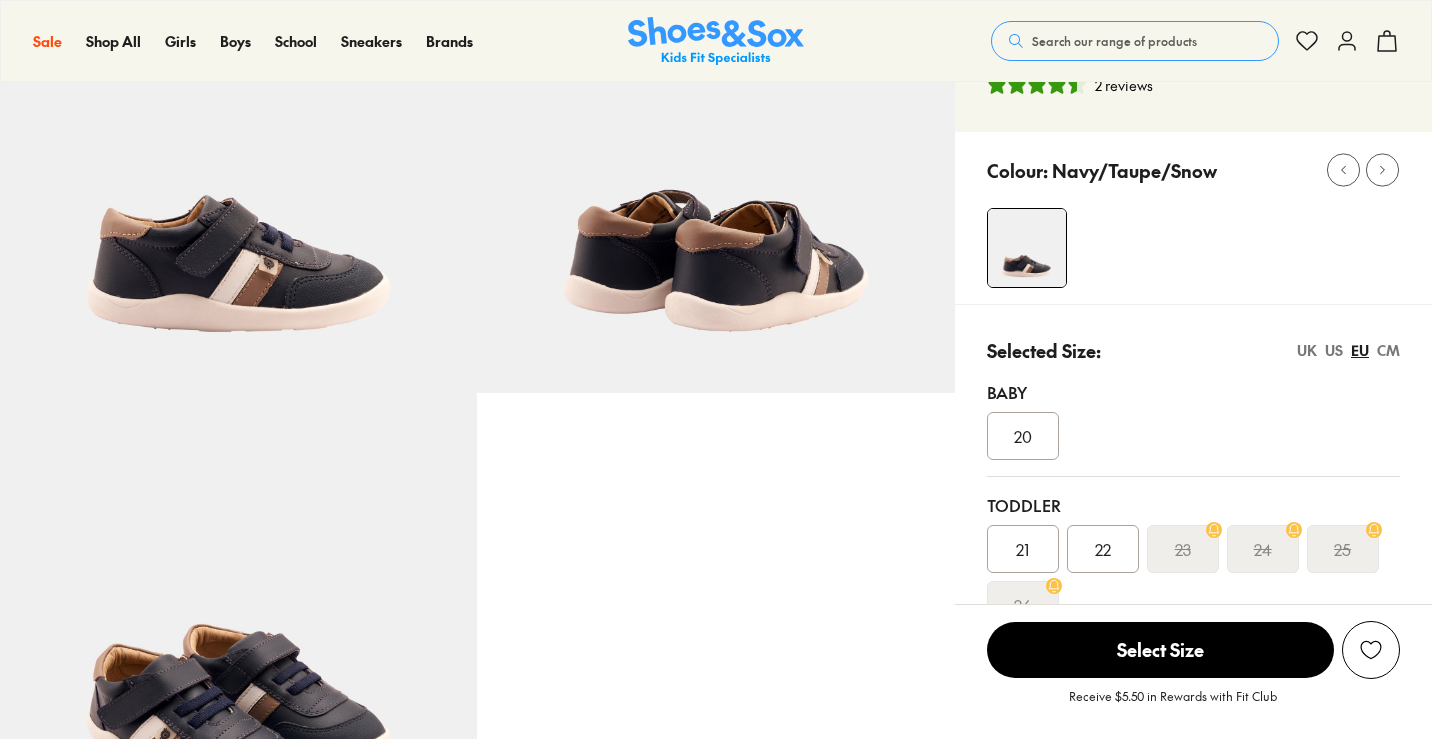 select on "*" 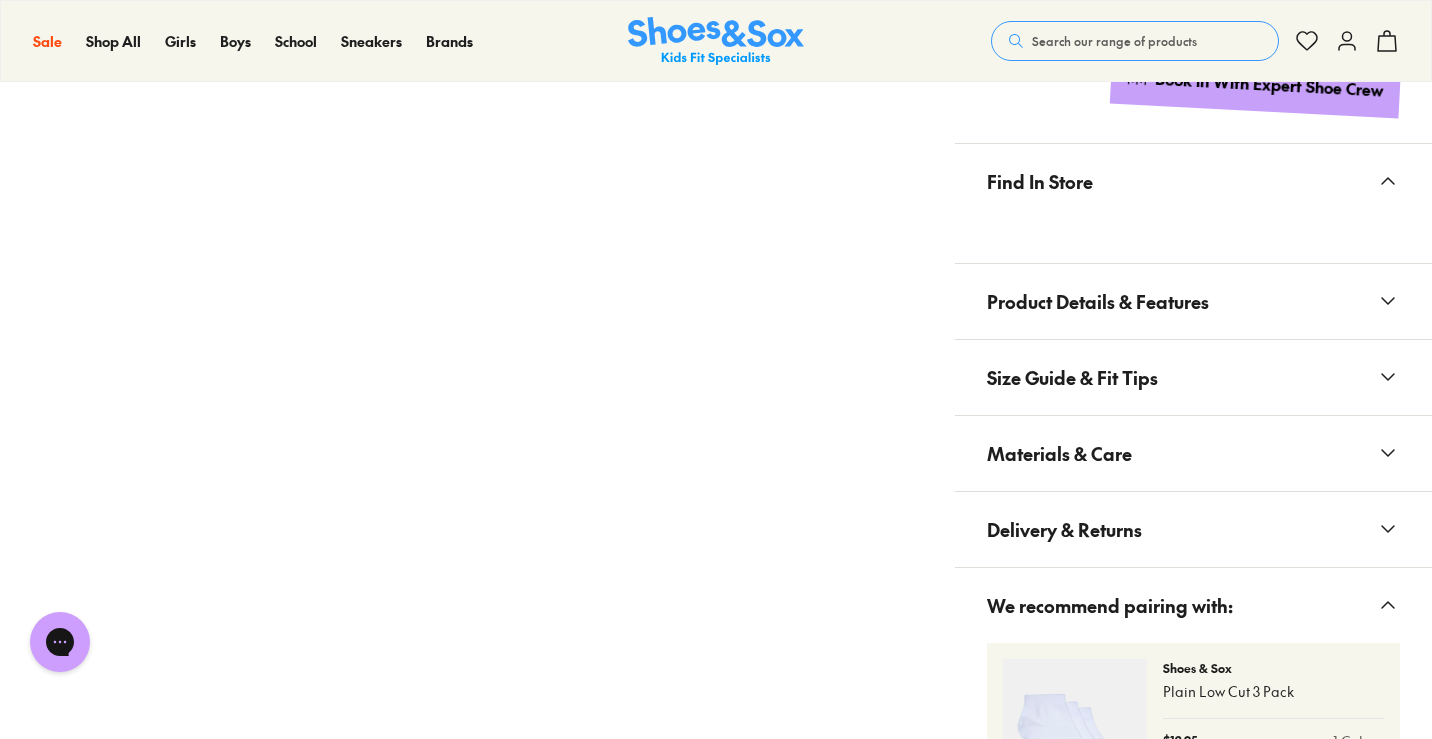 scroll, scrollTop: 1200, scrollLeft: 0, axis: vertical 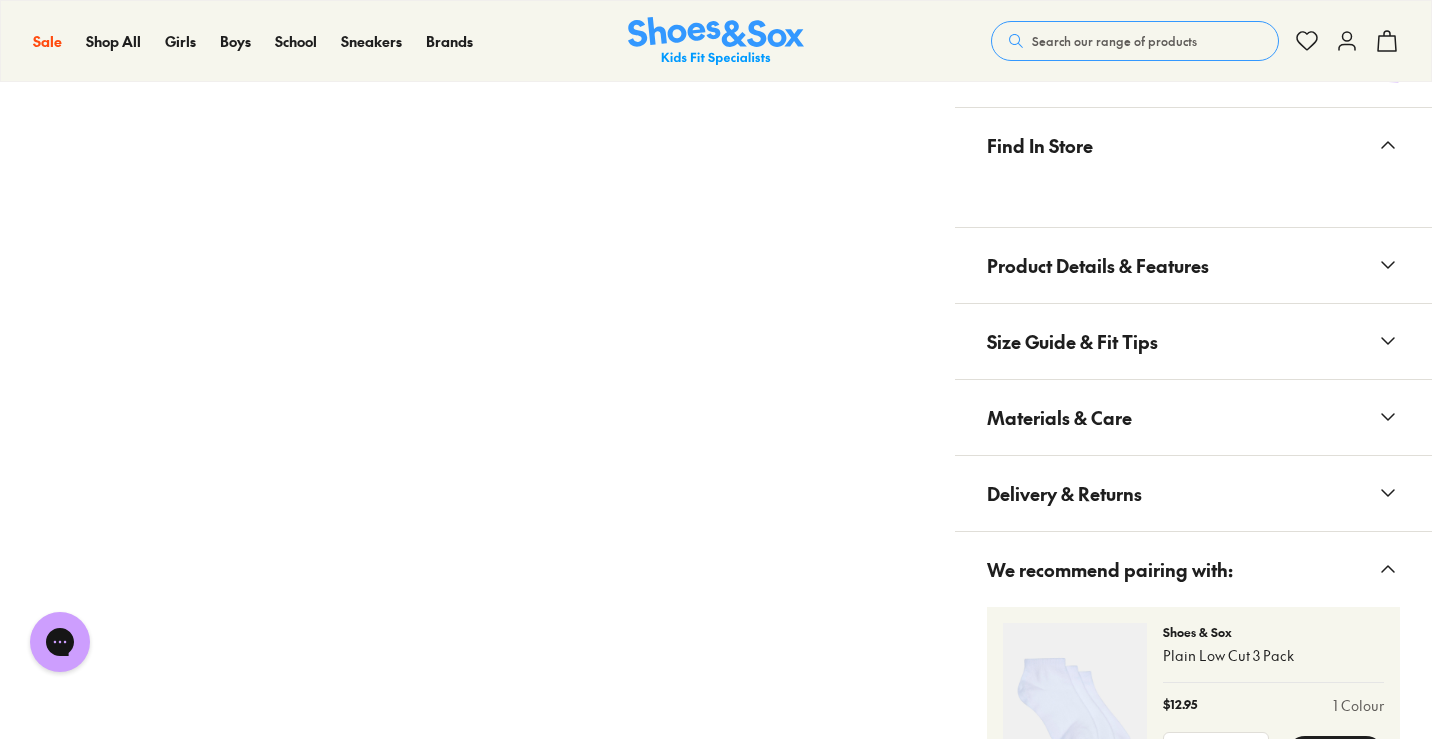 click on "Materials & Care" at bounding box center [1059, 417] 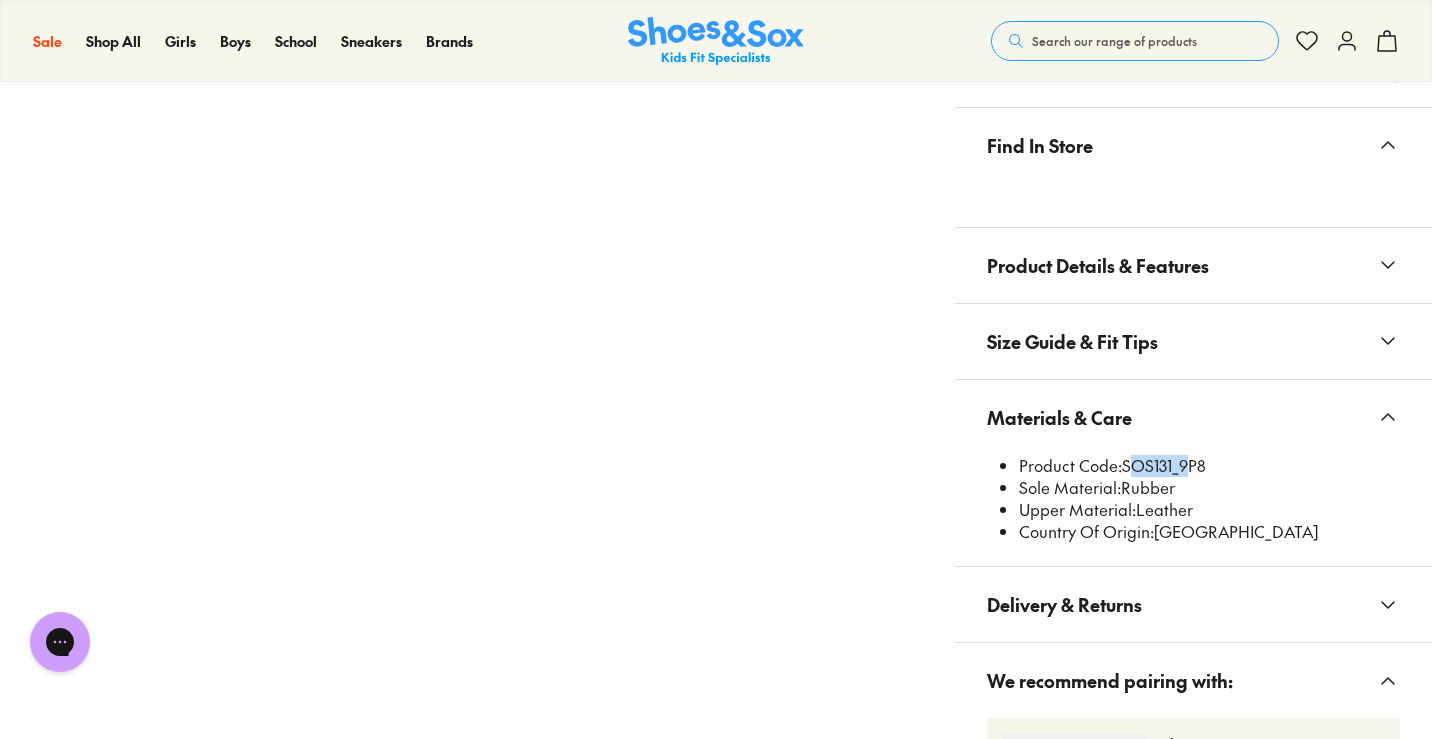 drag, startPoint x: 1127, startPoint y: 465, endPoint x: 1178, endPoint y: 463, distance: 51.0392 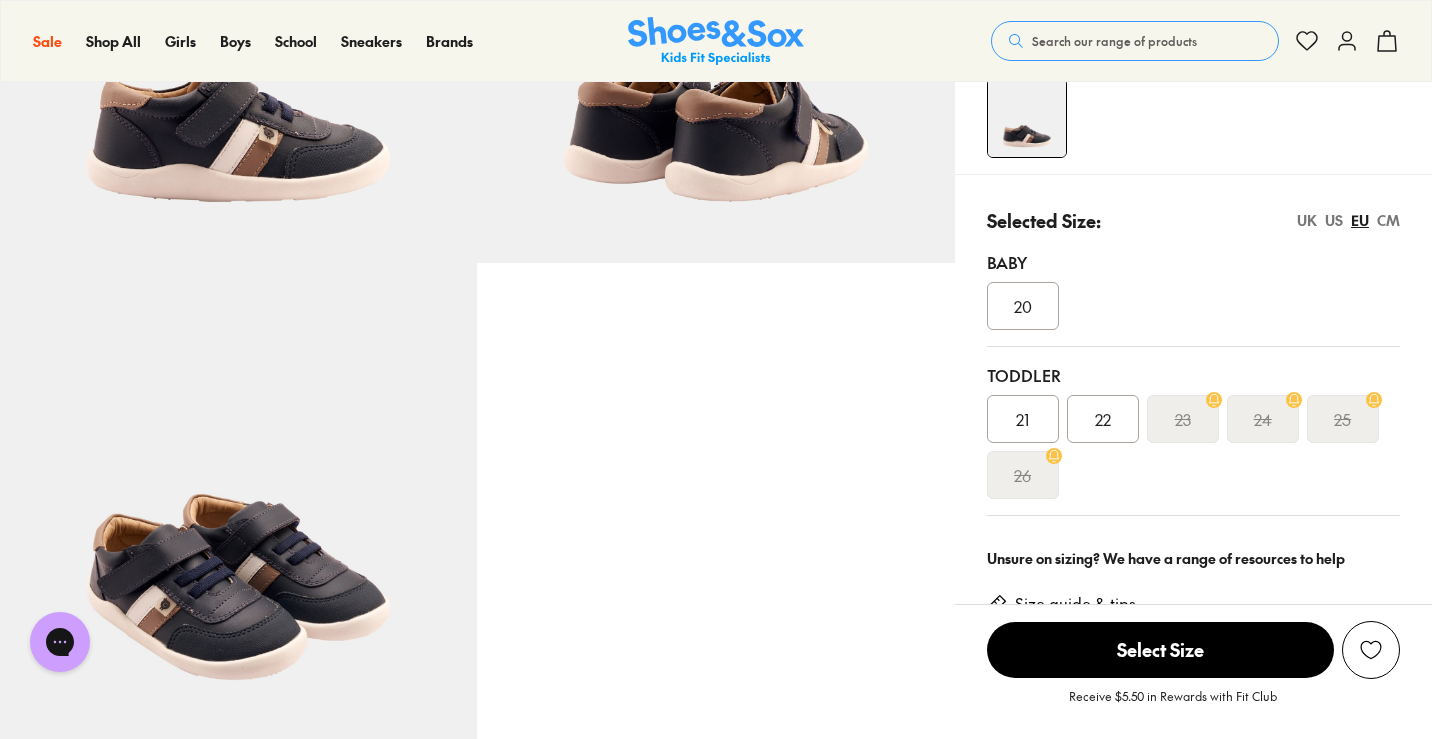 scroll, scrollTop: 300, scrollLeft: 0, axis: vertical 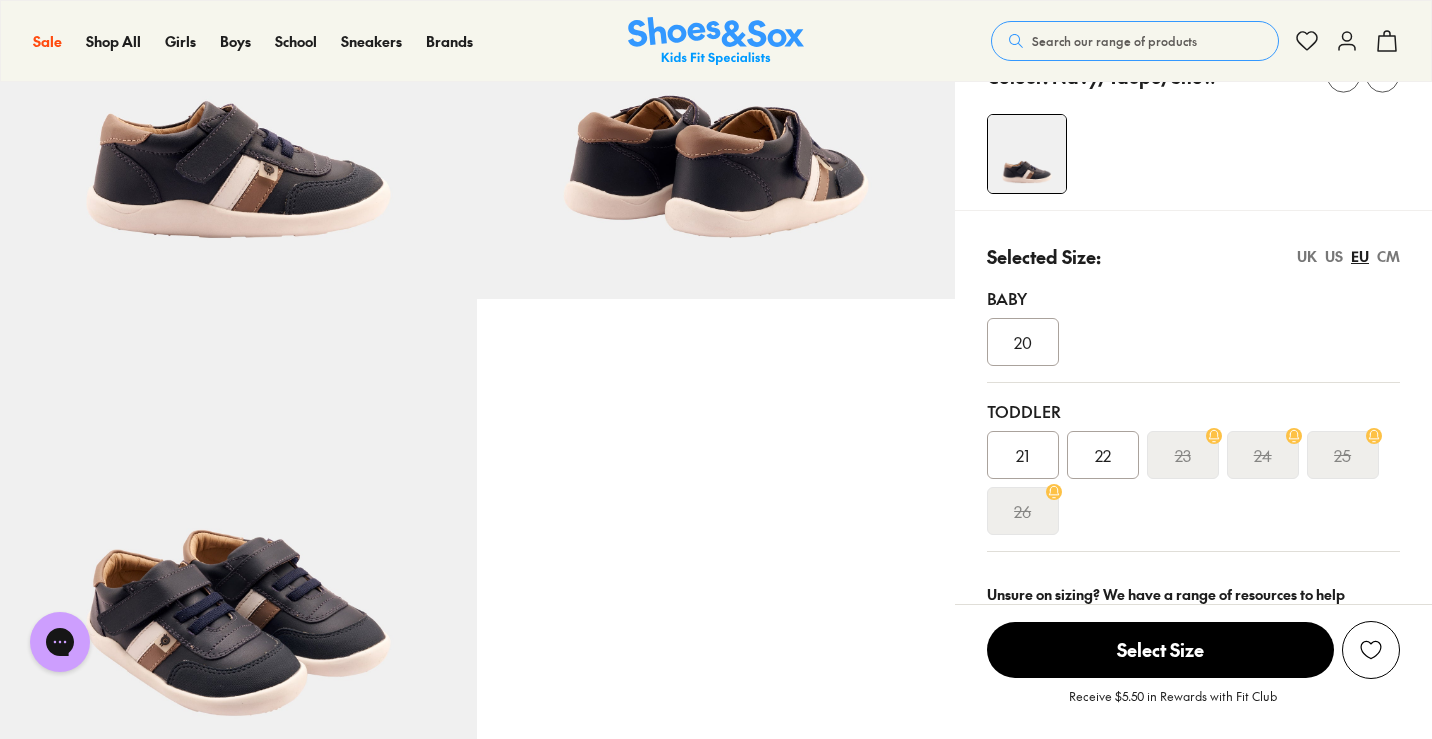 click on "UK" at bounding box center [1307, 256] 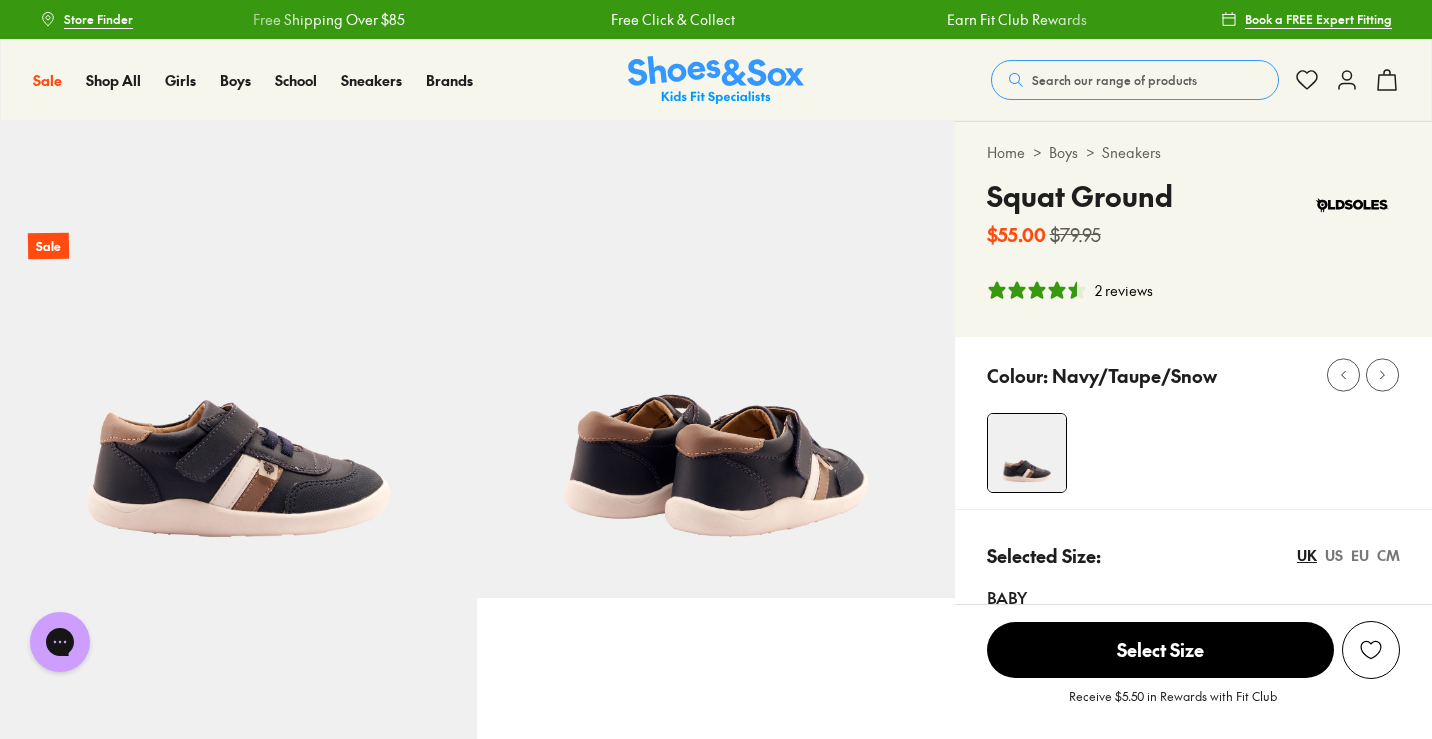 scroll, scrollTop: 0, scrollLeft: 0, axis: both 